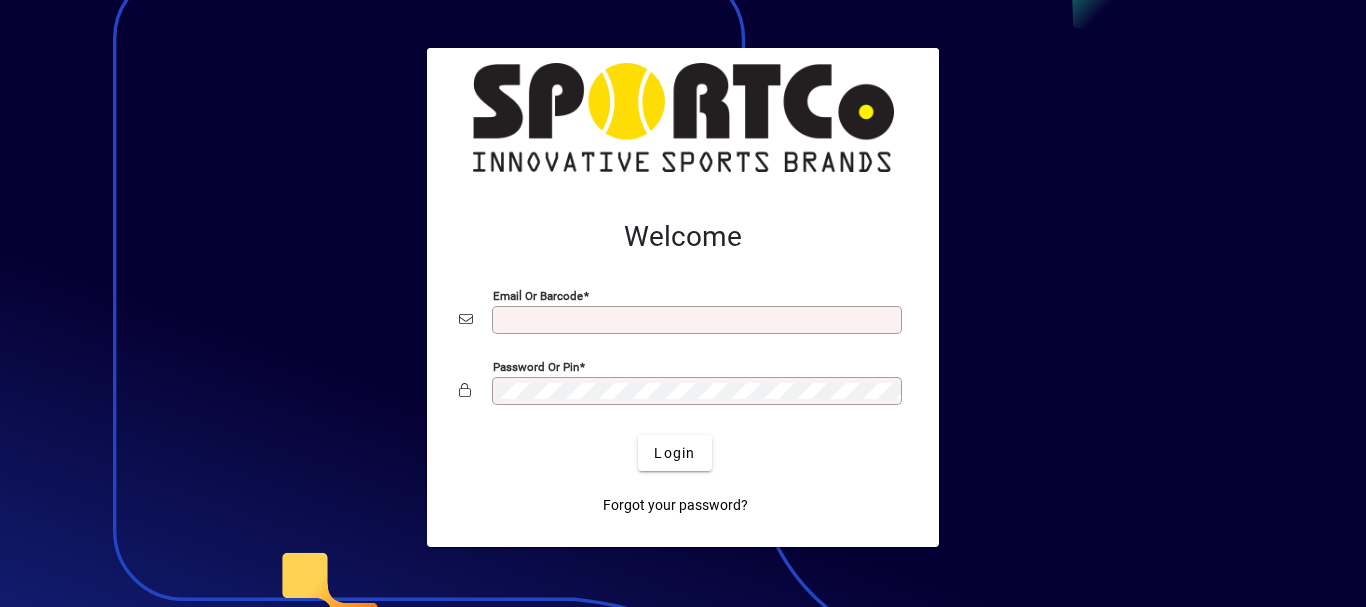 scroll, scrollTop: 0, scrollLeft: 0, axis: both 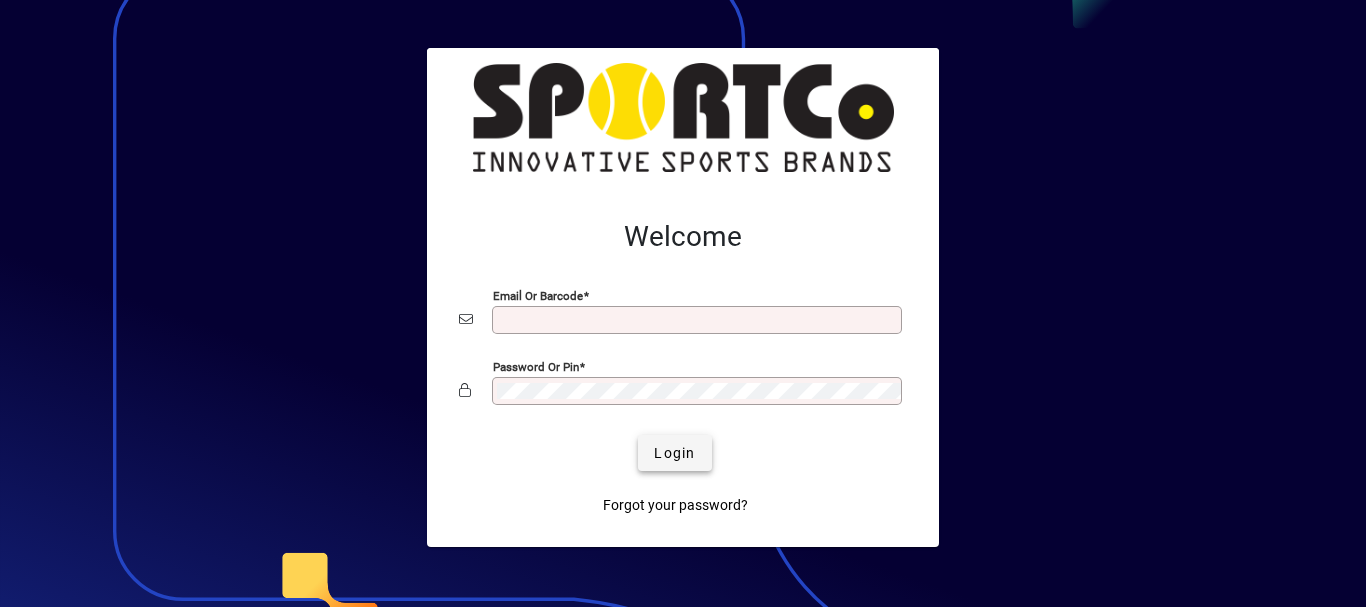 type on "**********" 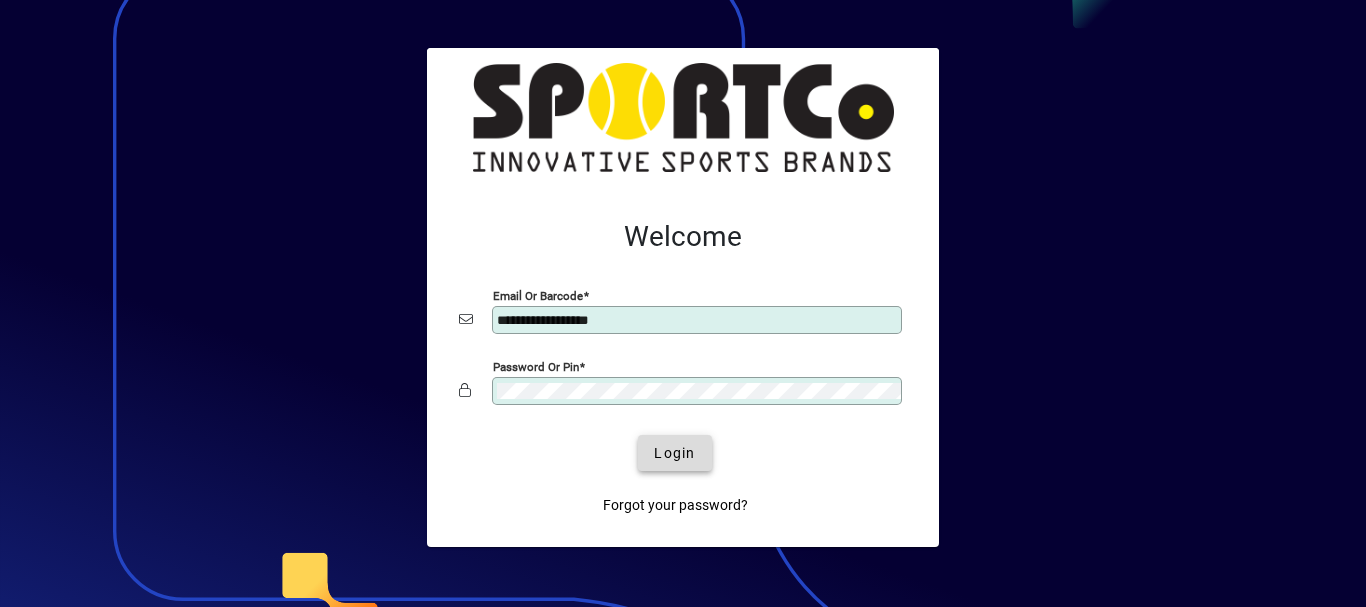 click on "Login" 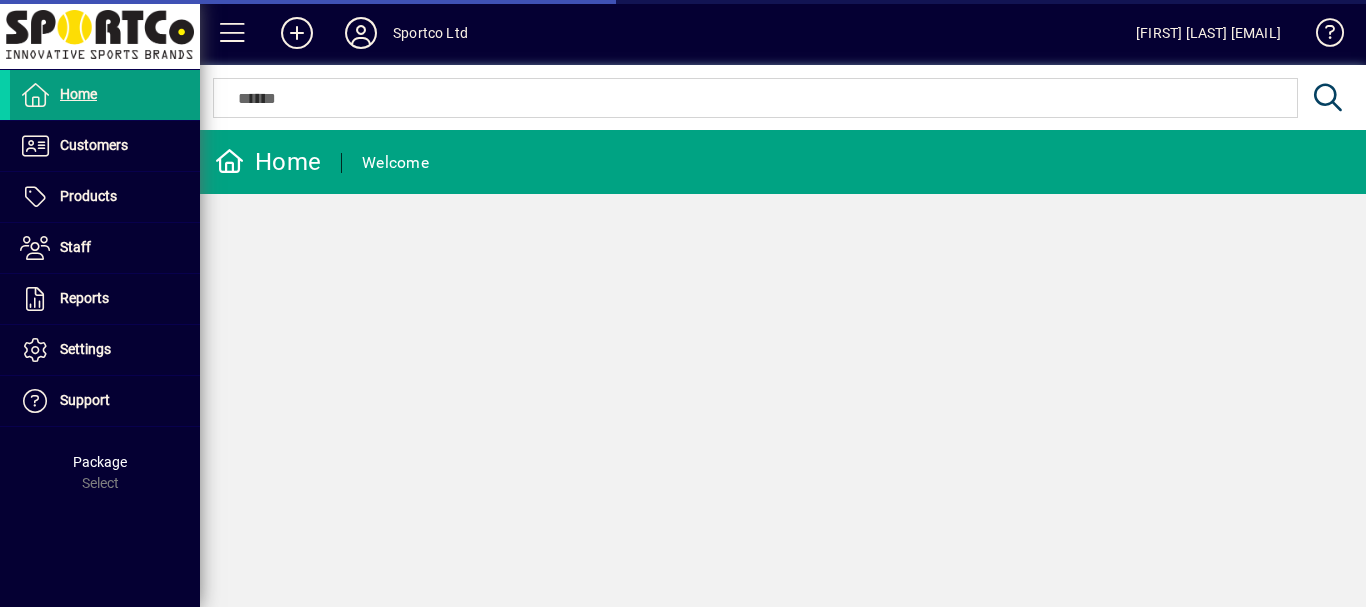 scroll, scrollTop: 0, scrollLeft: 0, axis: both 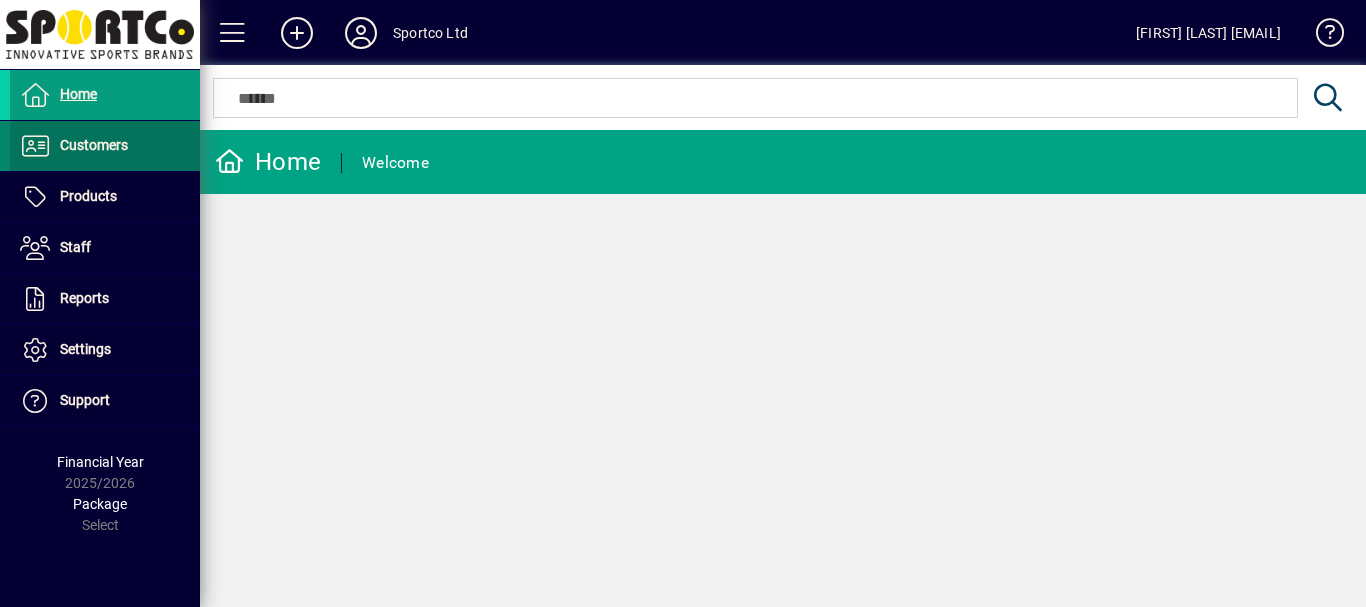 click on "Customers" at bounding box center [94, 145] 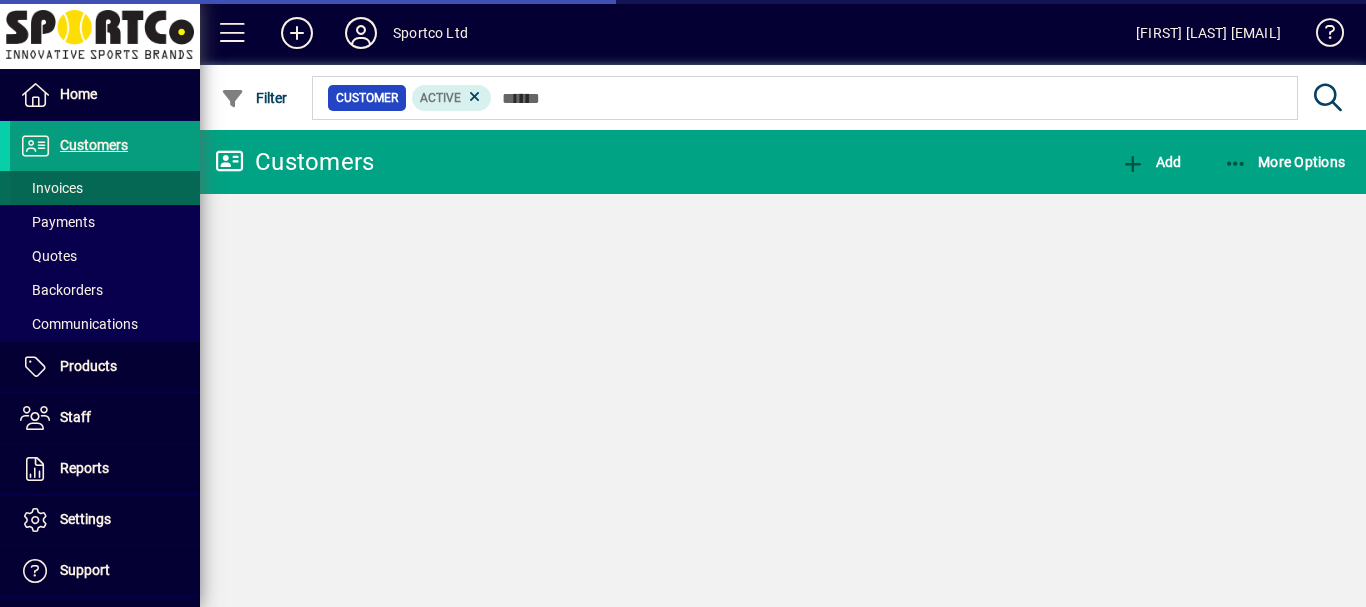click at bounding box center [105, 188] 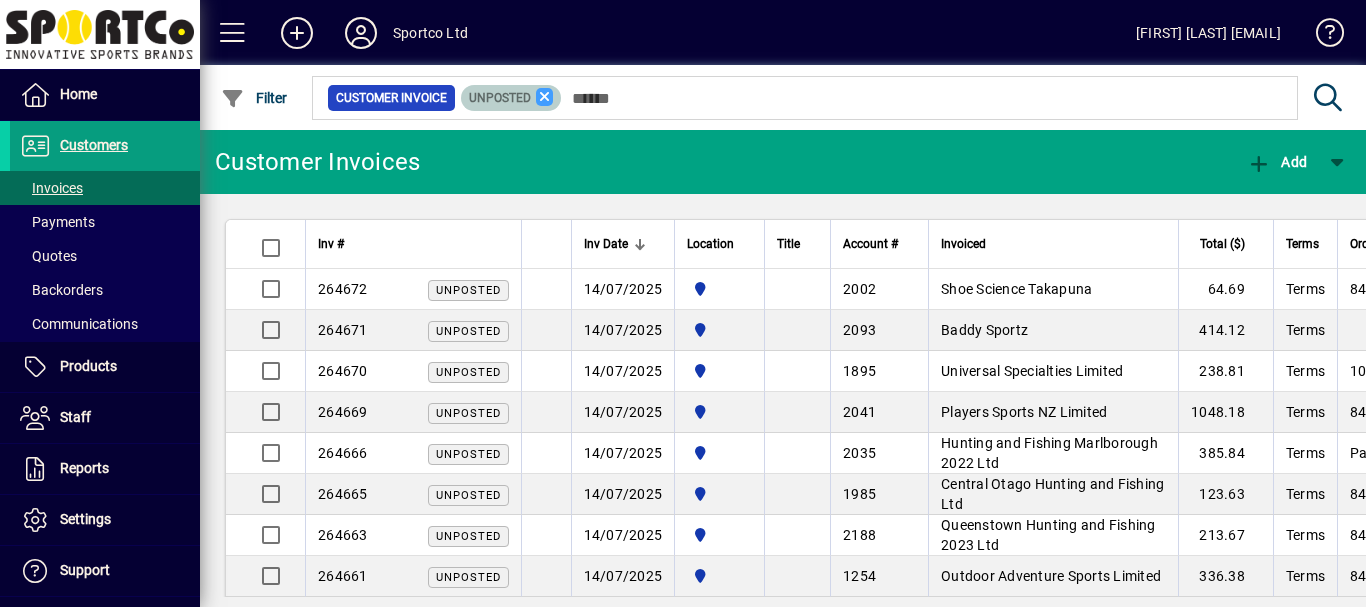 click at bounding box center [545, 97] 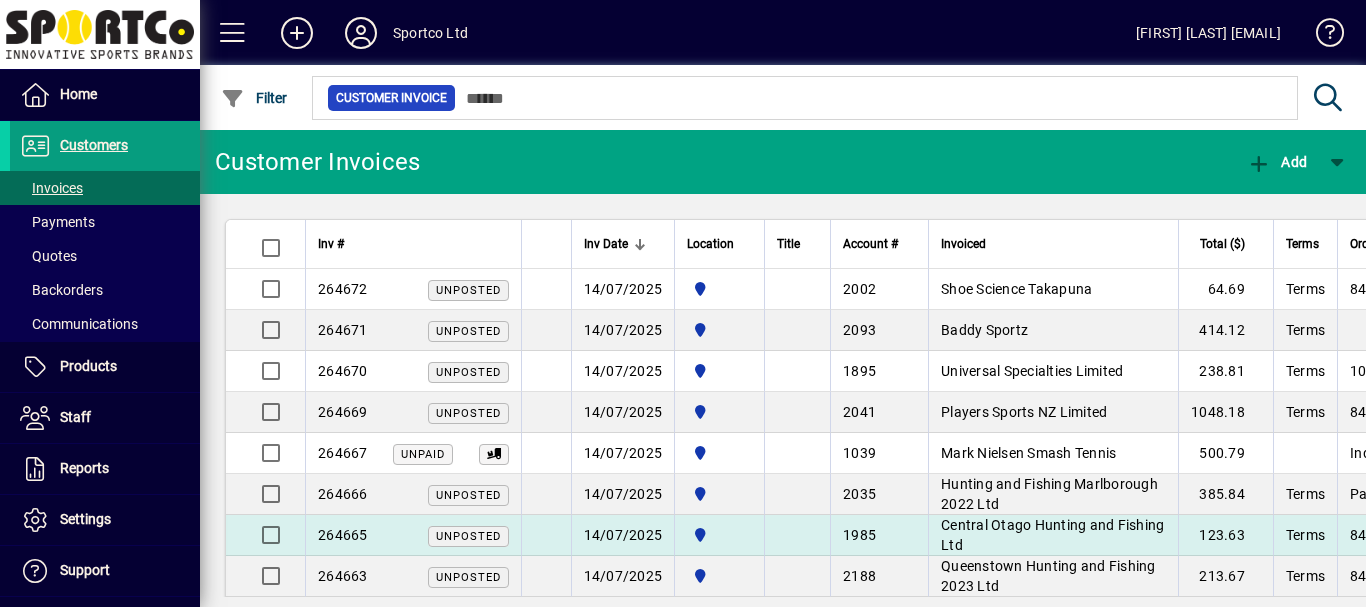 click on "Central Otago Hunting and Fishing Ltd" at bounding box center [1052, 535] 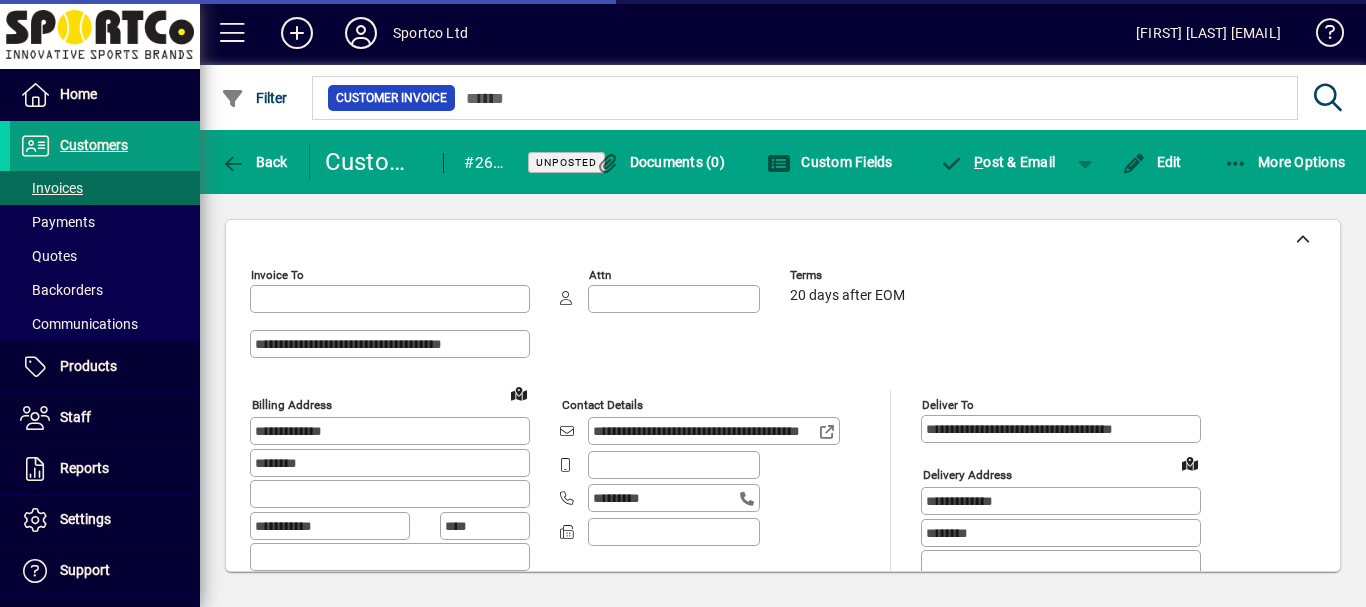 type on "**********" 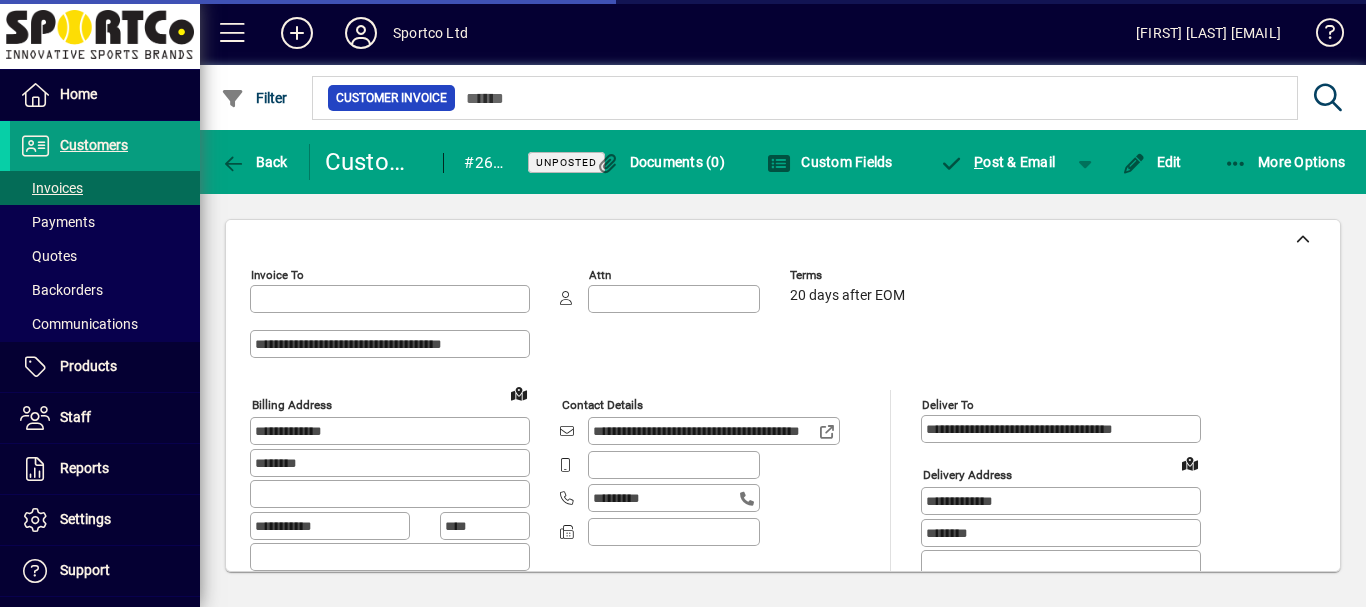type on "**********" 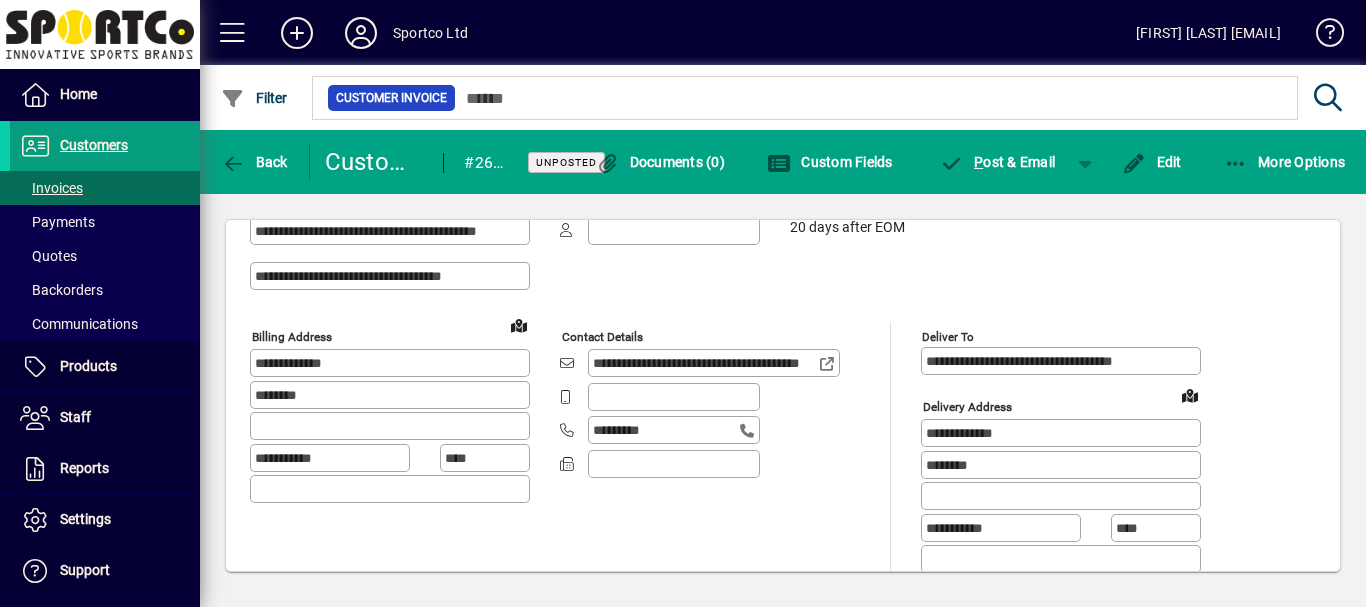 scroll, scrollTop: 0, scrollLeft: 0, axis: both 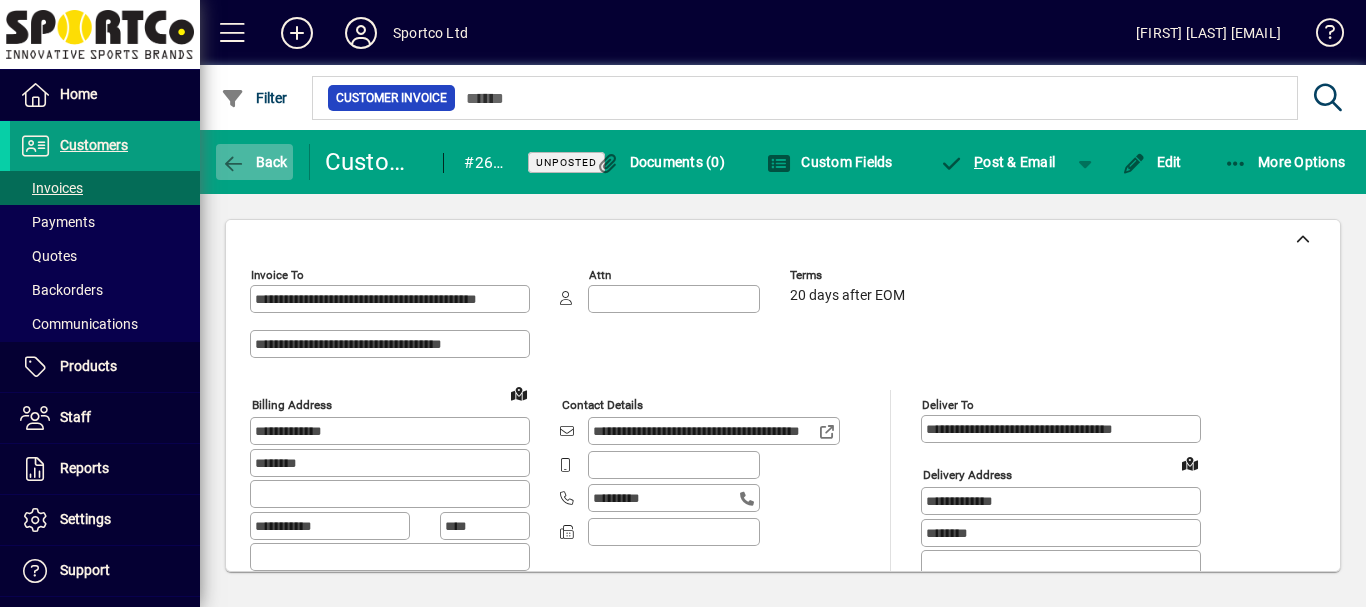 click on "Back" 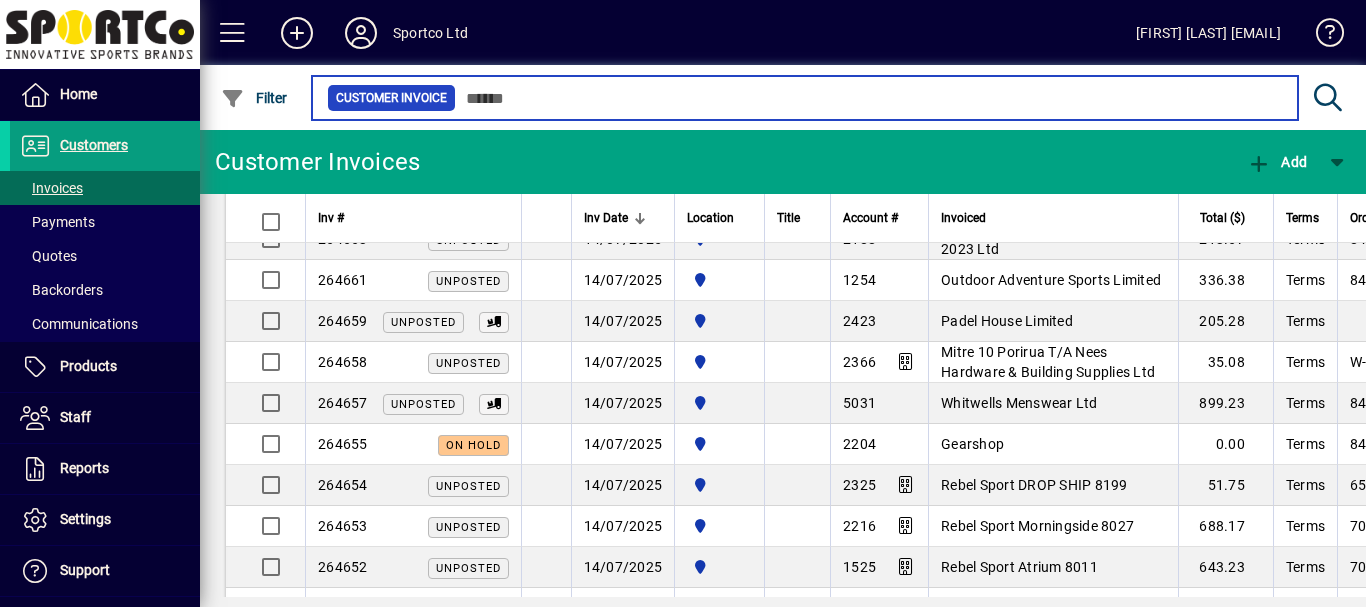 scroll, scrollTop: 360, scrollLeft: 0, axis: vertical 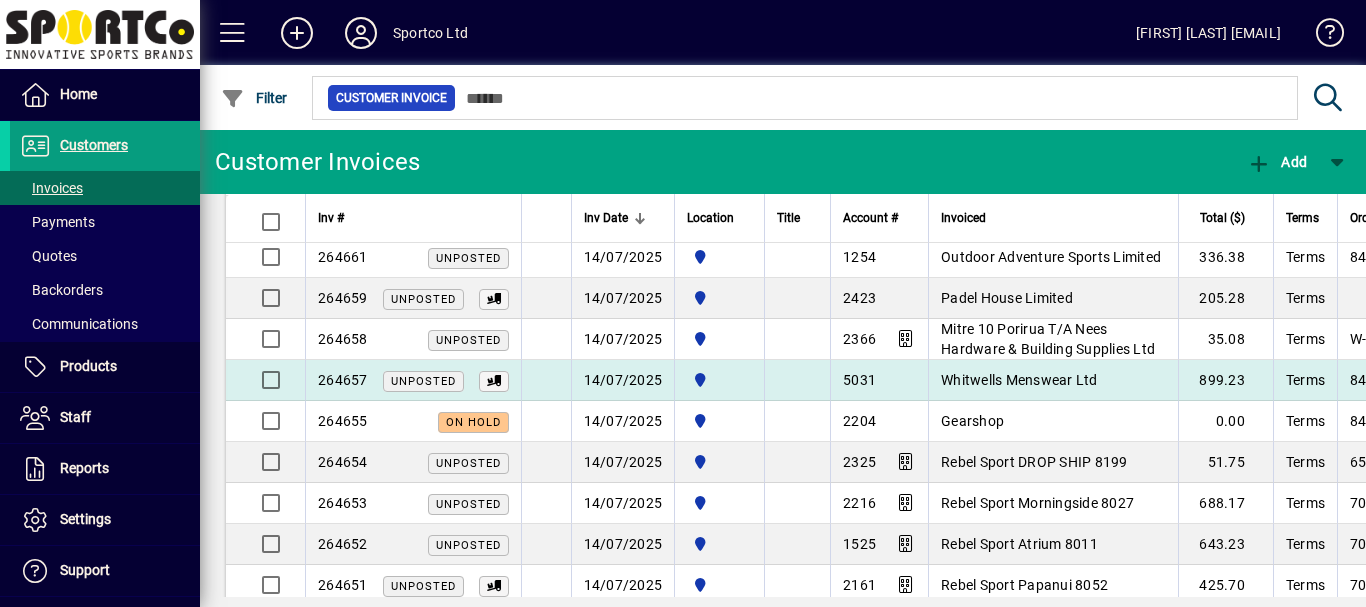 click on "Whitwells Menswear Ltd" at bounding box center [1019, 380] 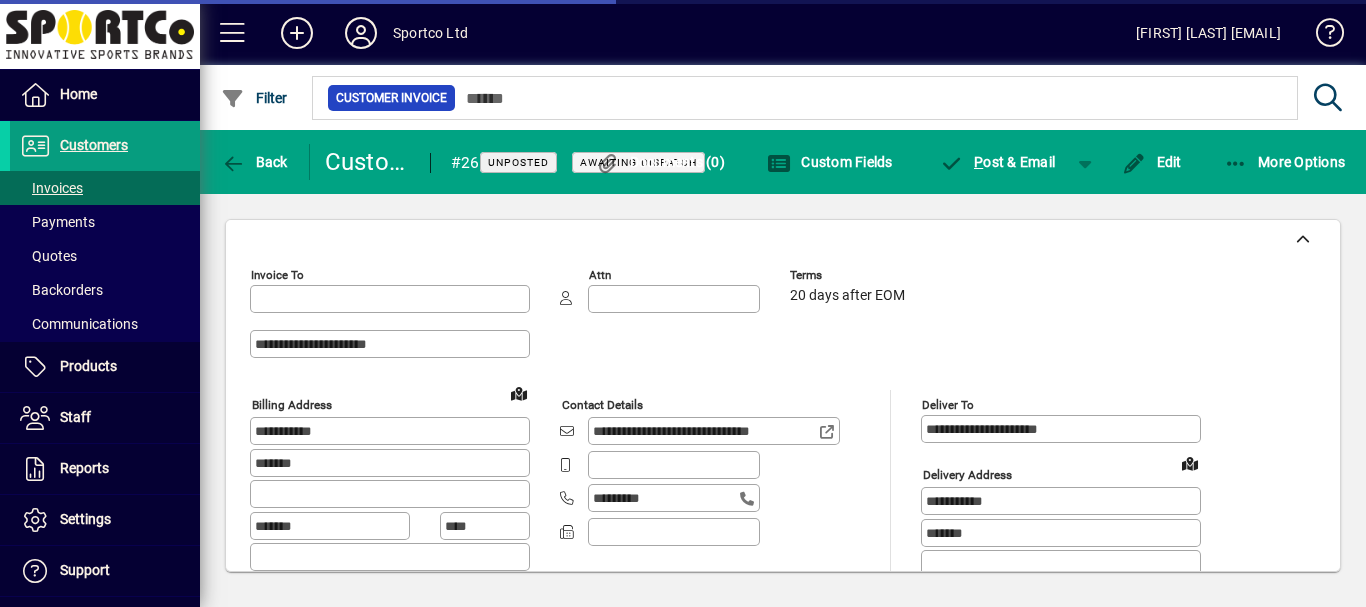 type on "**********" 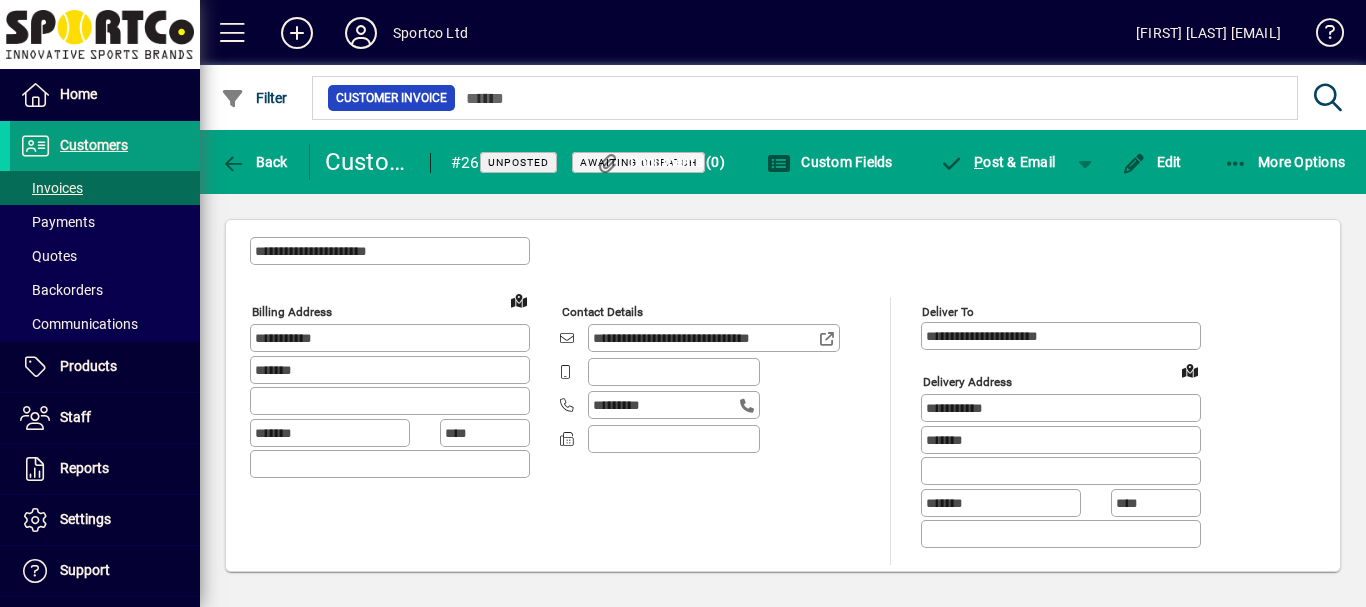 scroll, scrollTop: 0, scrollLeft: 0, axis: both 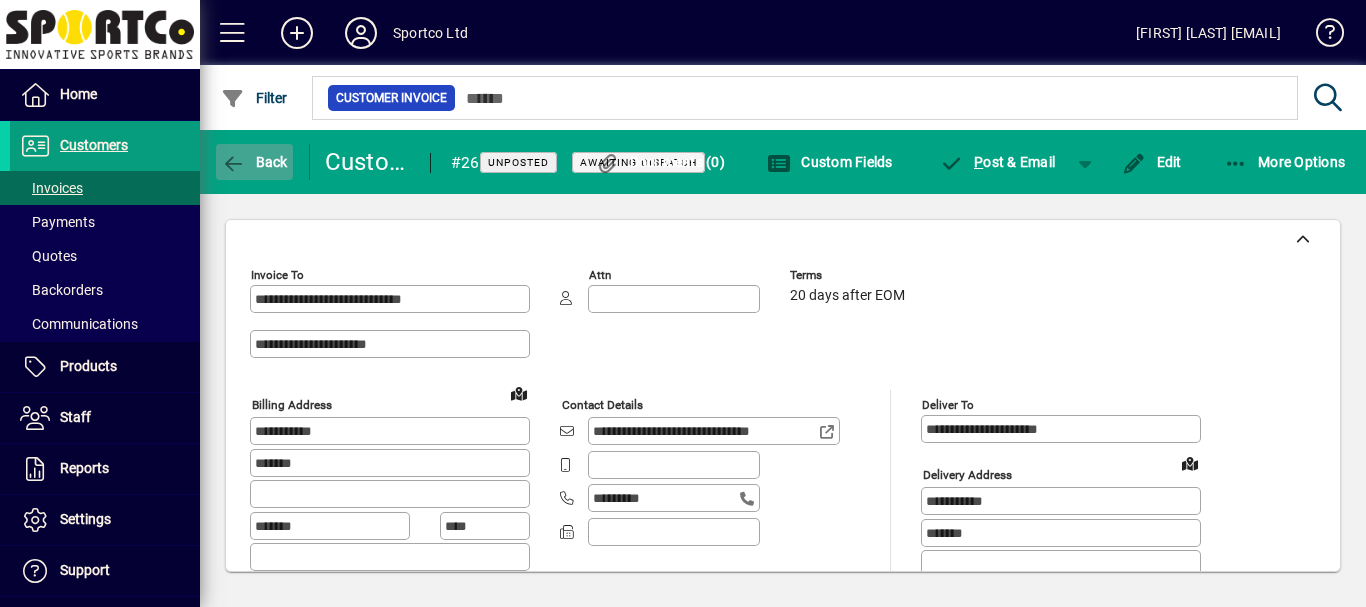 click on "Back" 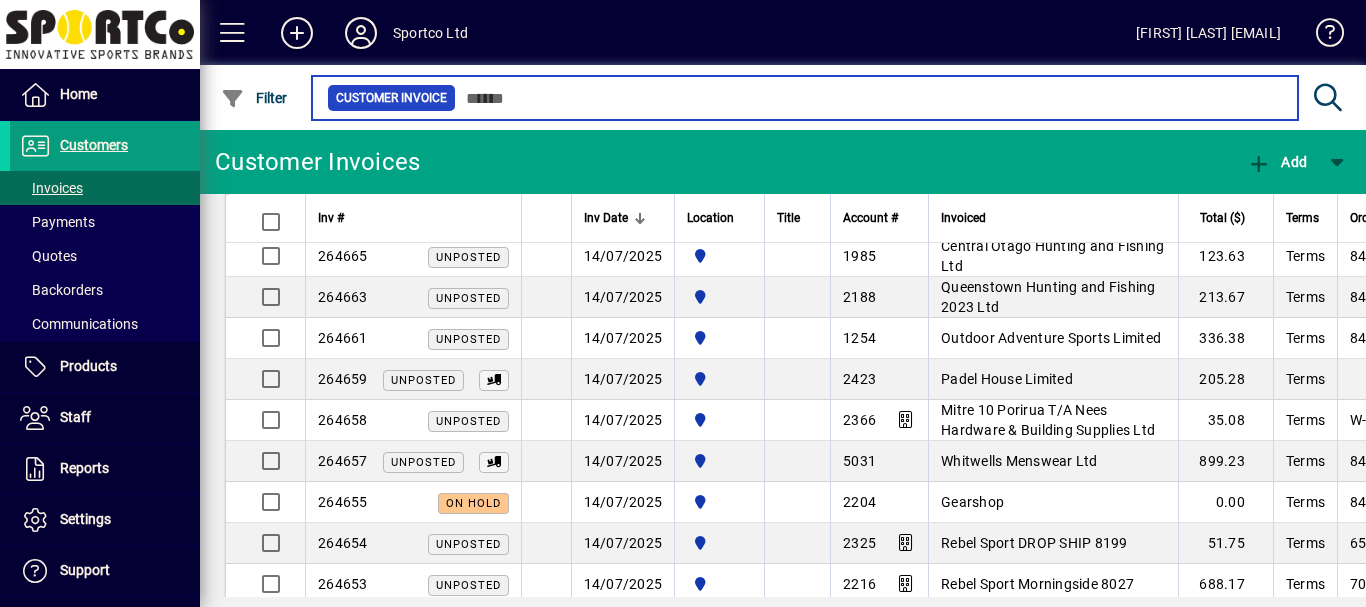 scroll, scrollTop: 302, scrollLeft: 0, axis: vertical 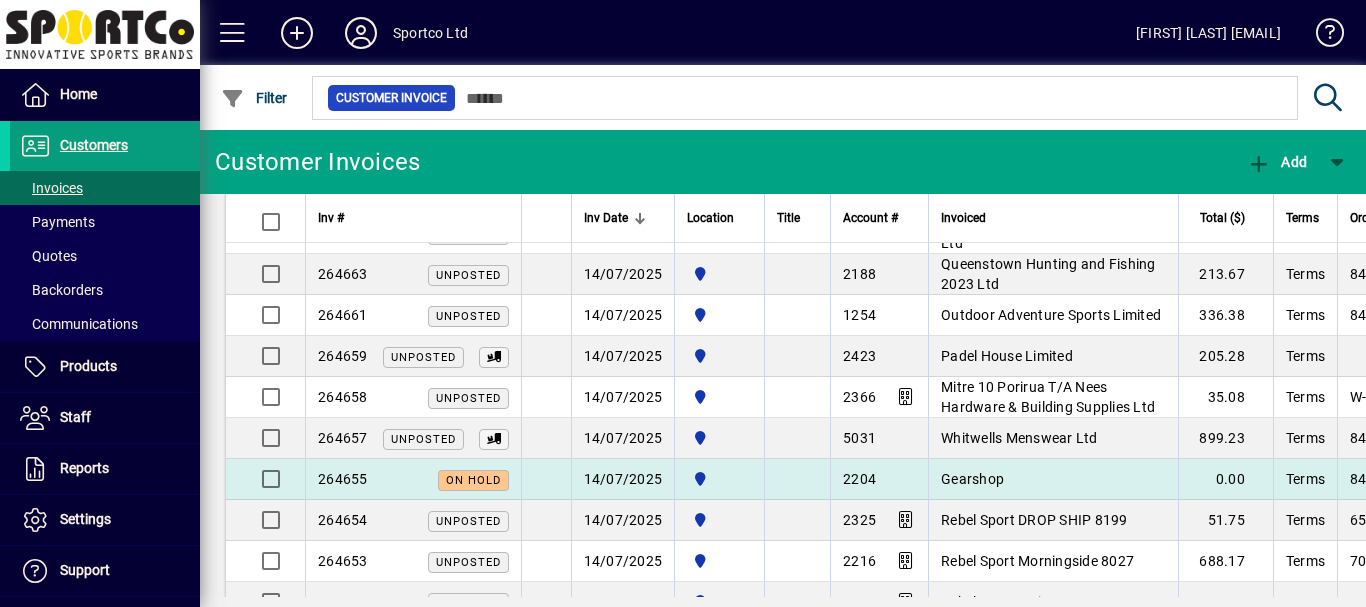 click on "Gearshop" at bounding box center [972, 479] 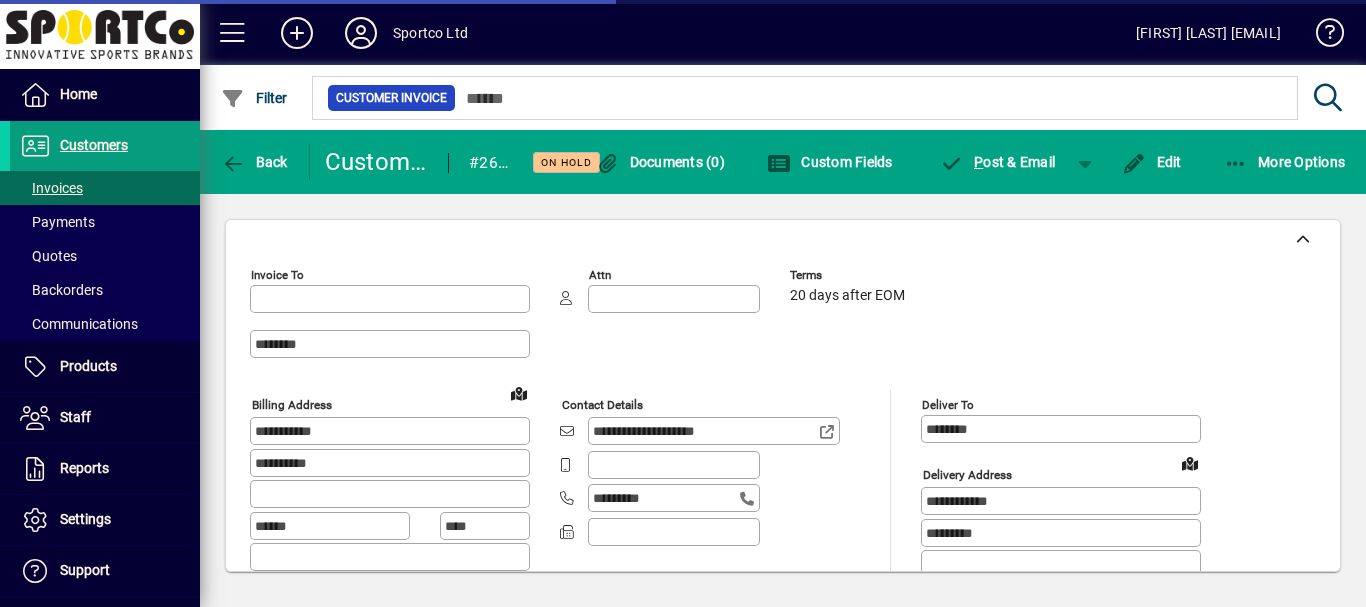 type on "**********" 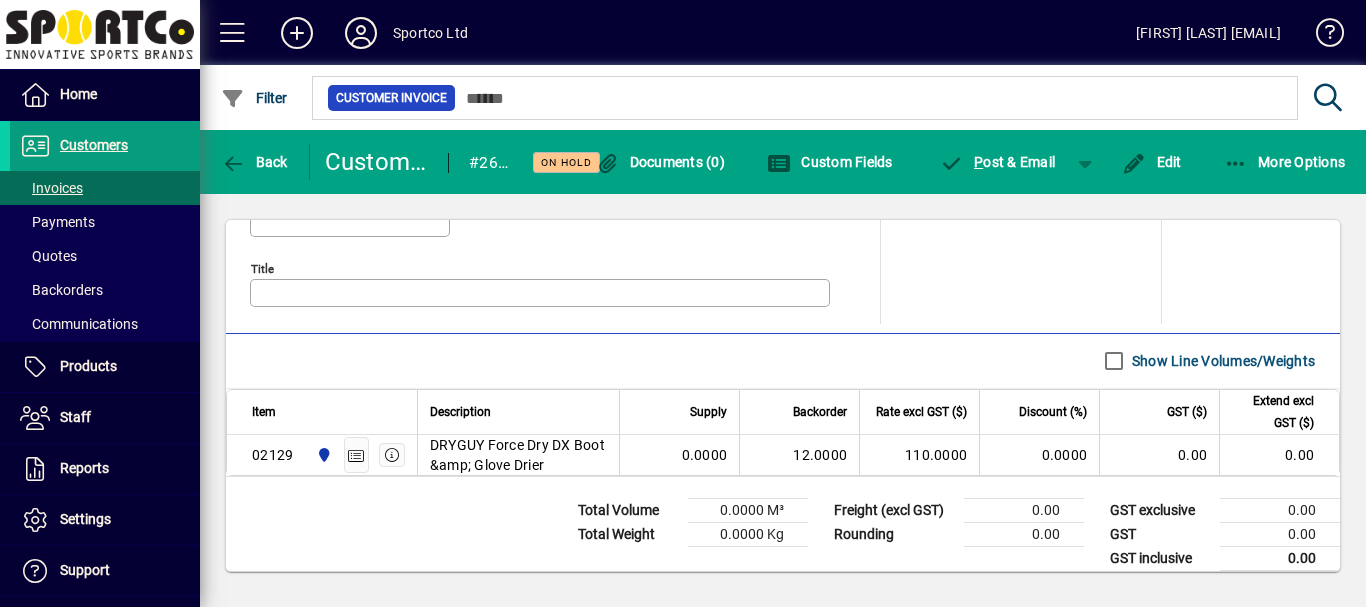 scroll, scrollTop: 1028, scrollLeft: 0, axis: vertical 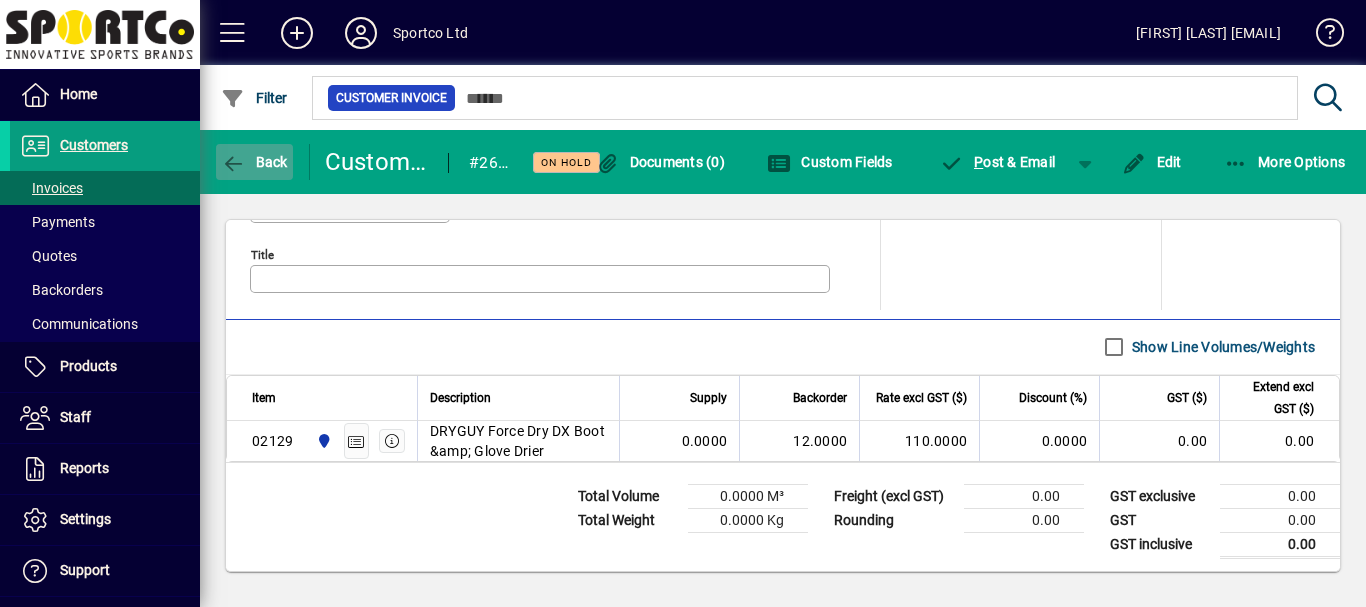 click on "Back" 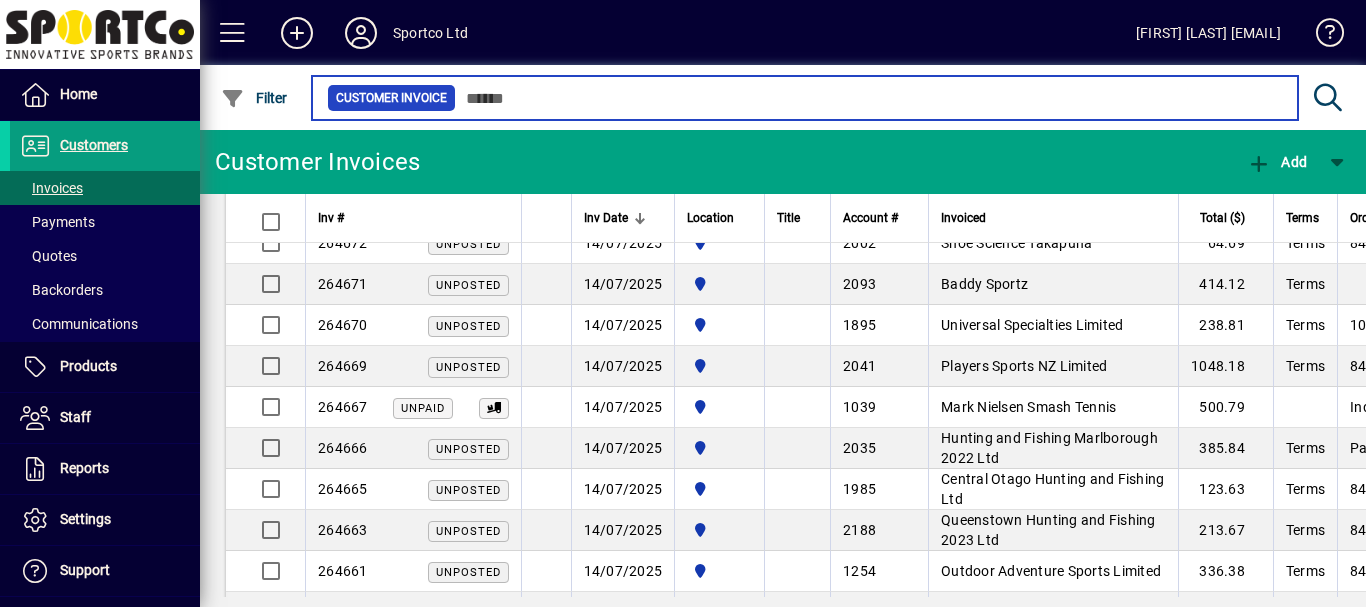 scroll, scrollTop: 0, scrollLeft: 0, axis: both 